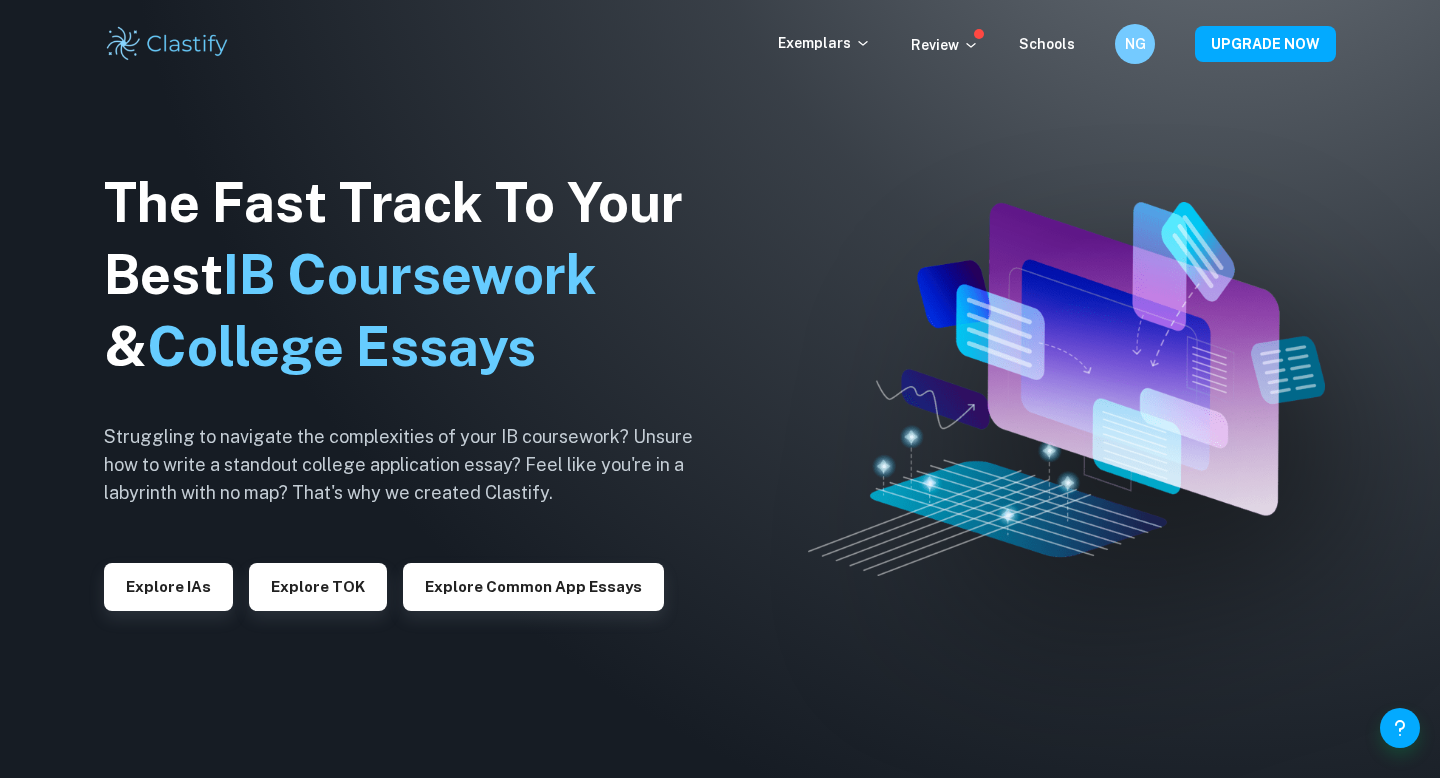 scroll, scrollTop: 0, scrollLeft: 0, axis: both 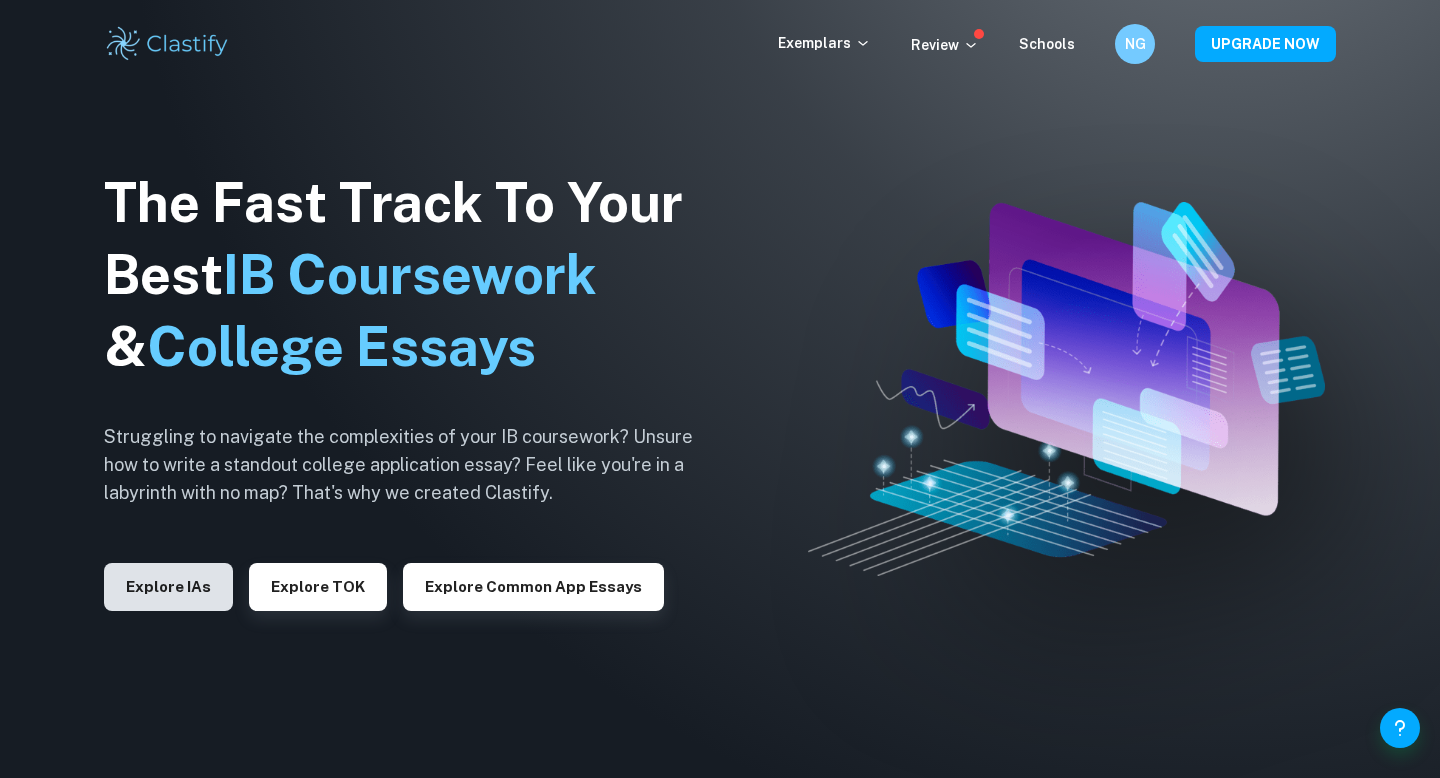 click on "Explore IAs" at bounding box center [168, 587] 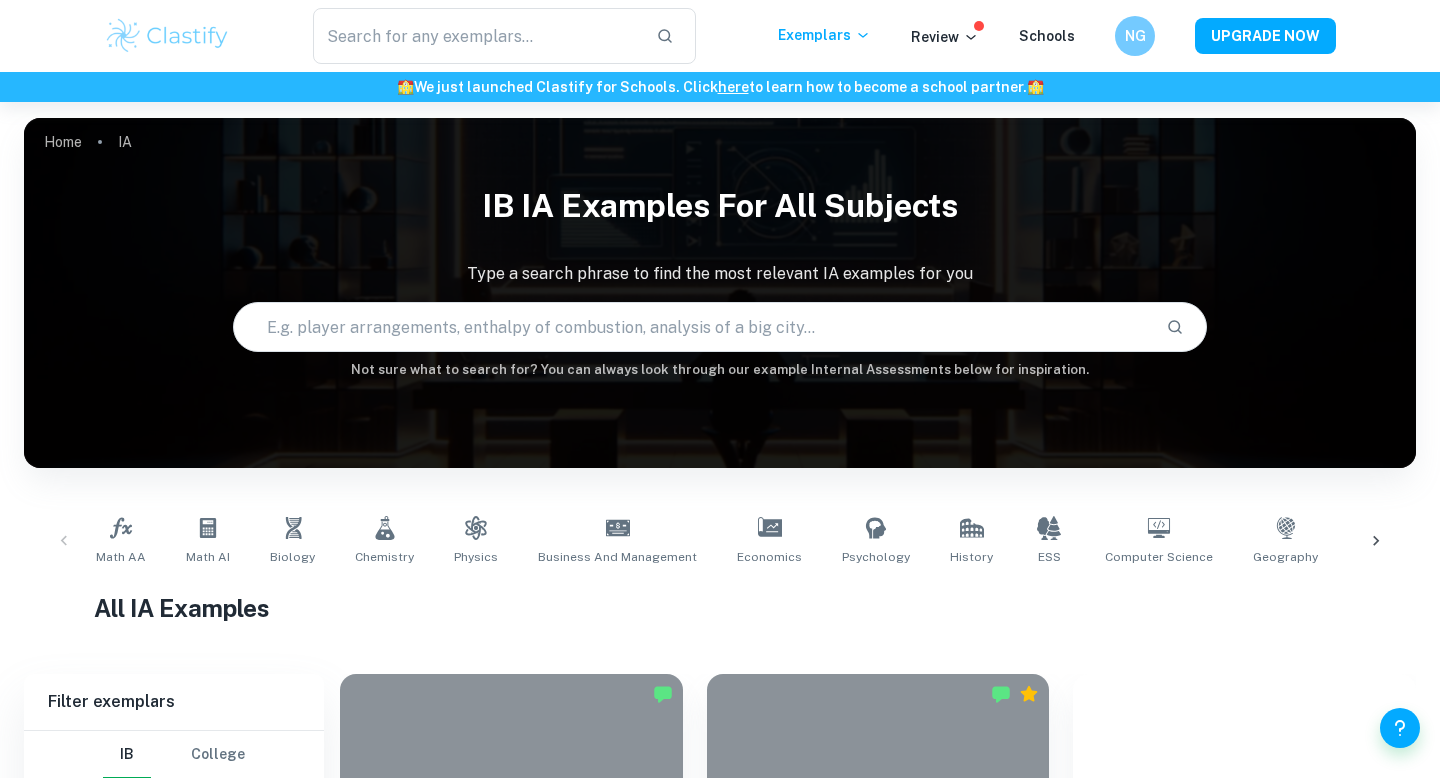 click at bounding box center (692, 327) 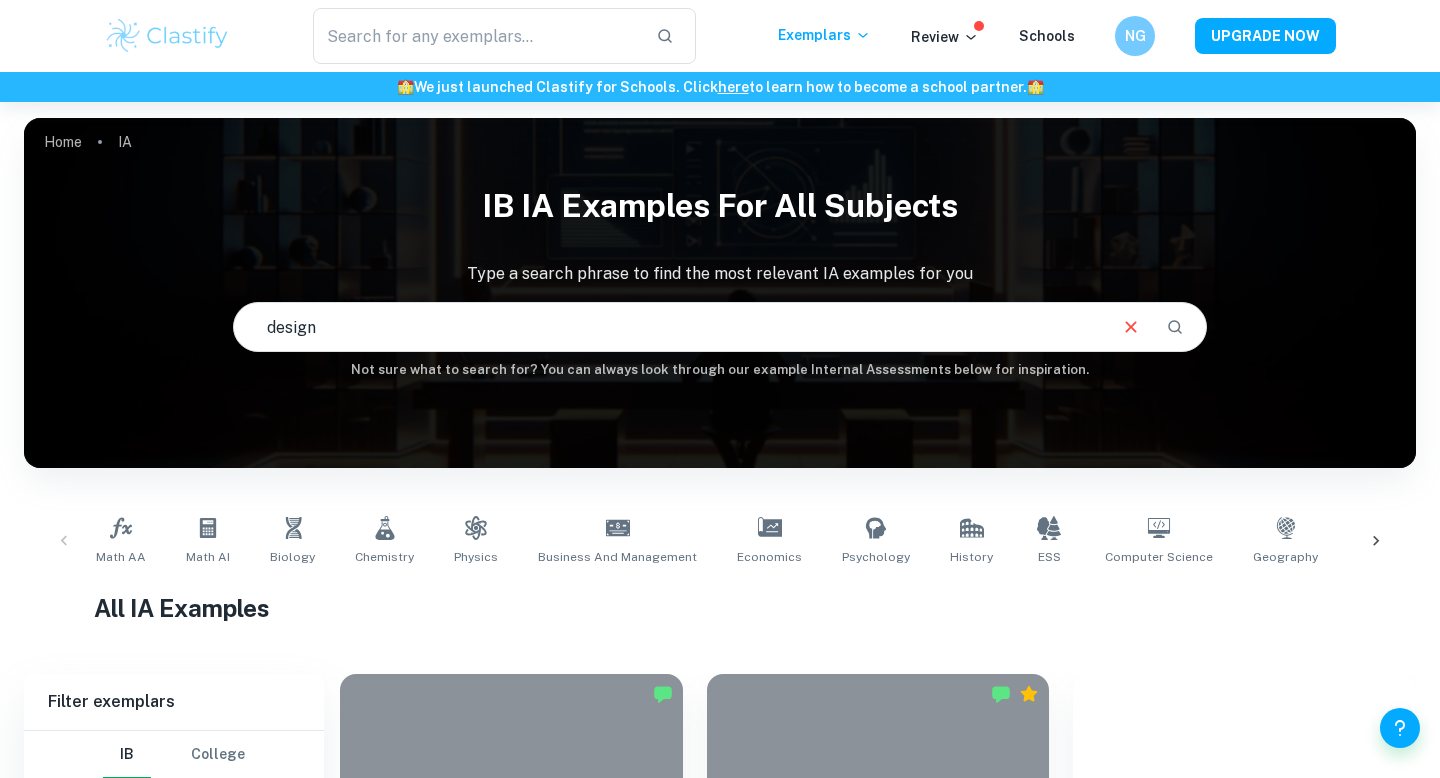 type on "design" 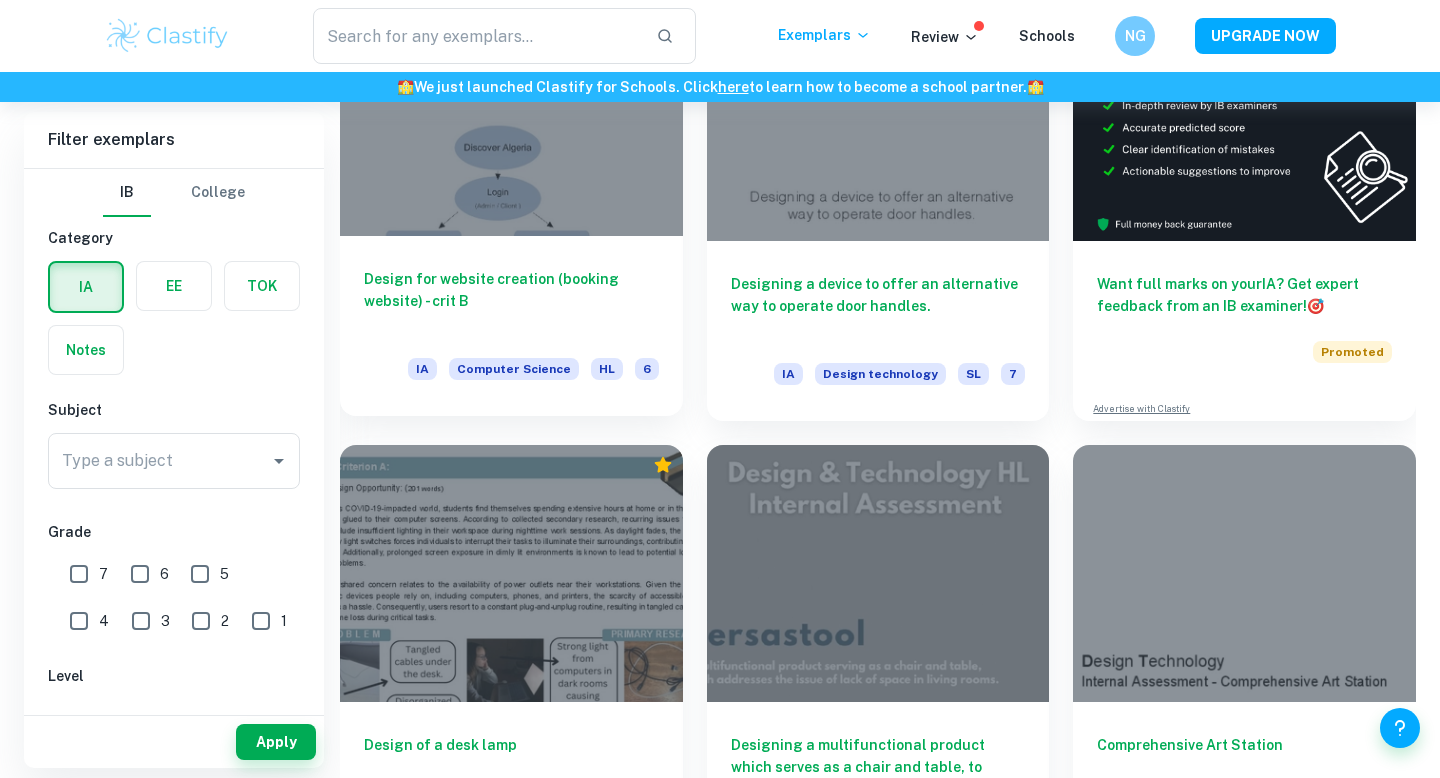 scroll, scrollTop: 706, scrollLeft: 0, axis: vertical 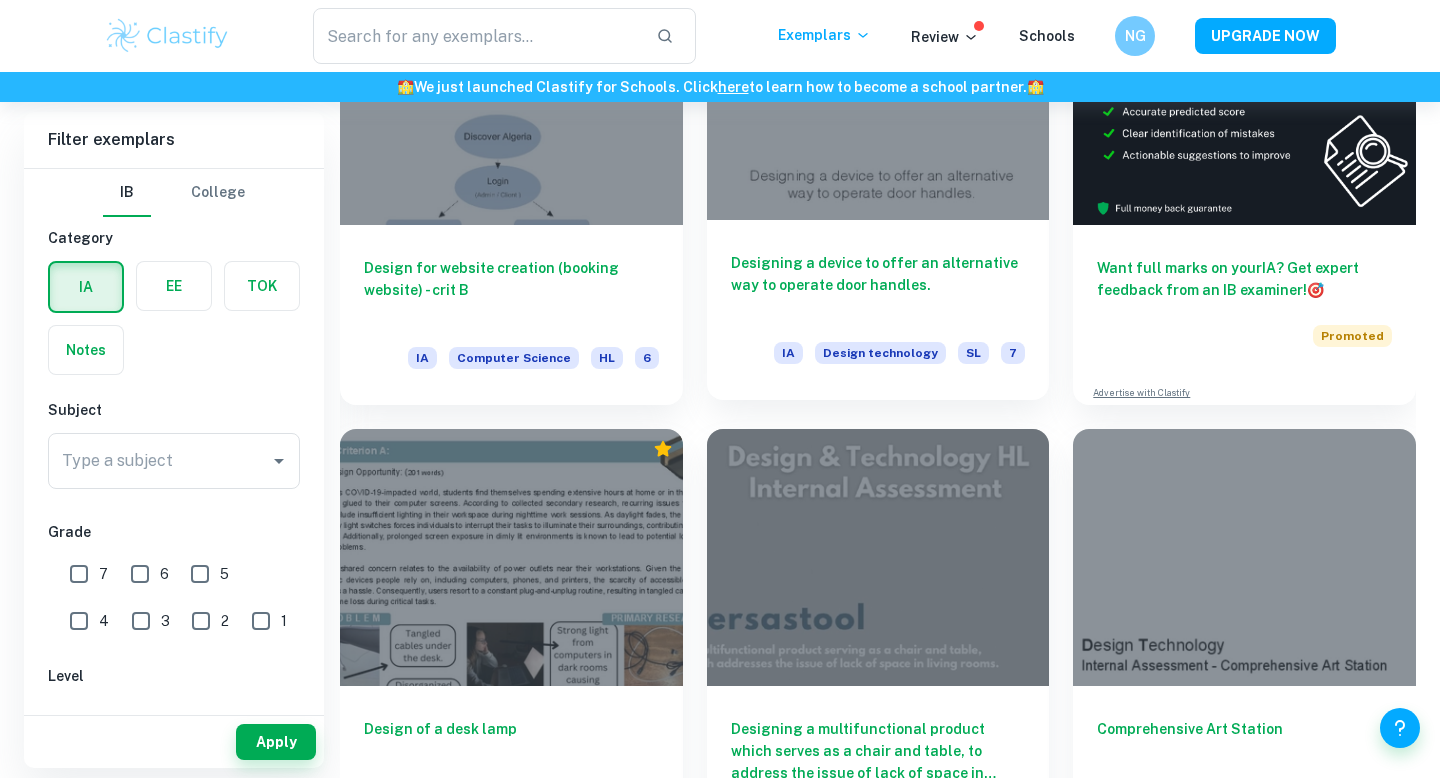 click at bounding box center [878, 91] 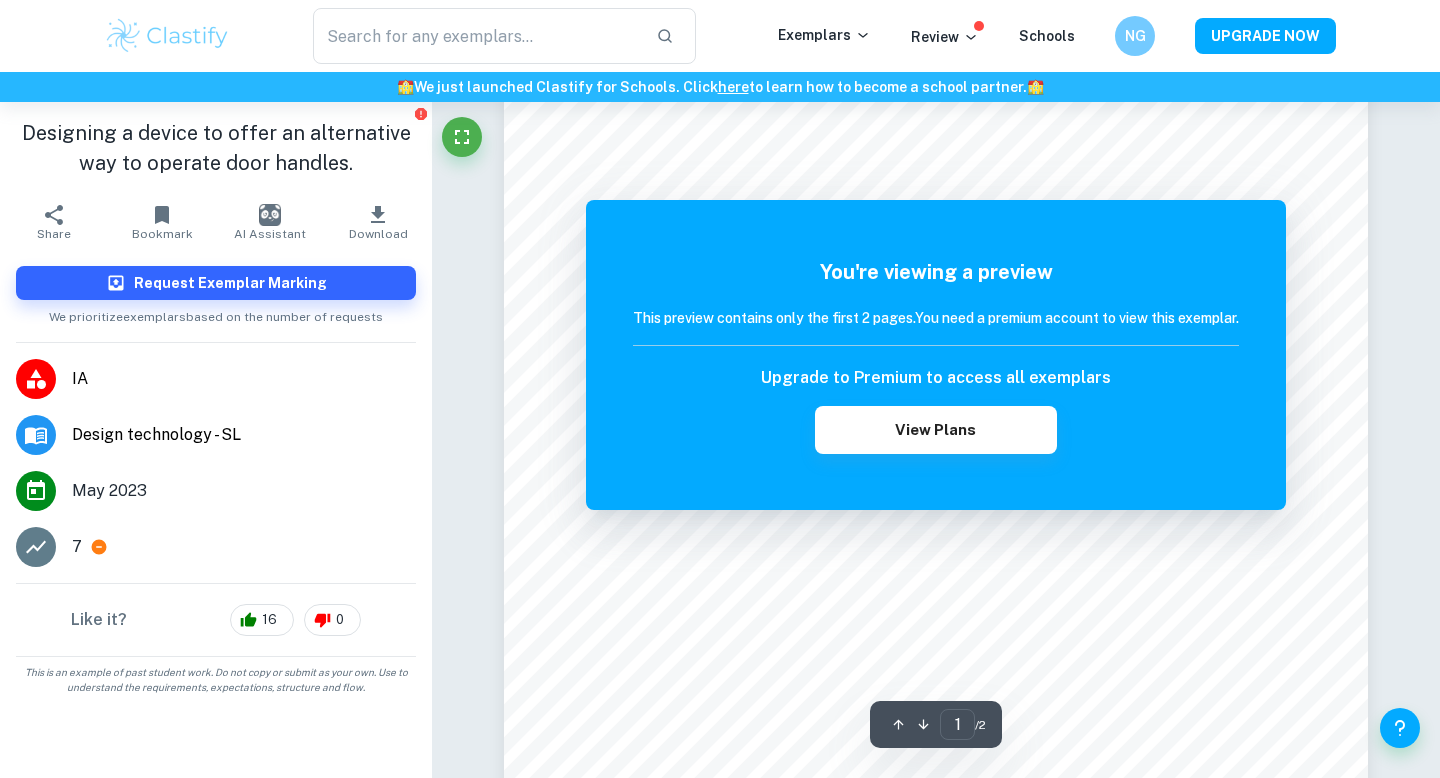 scroll, scrollTop: 0, scrollLeft: 0, axis: both 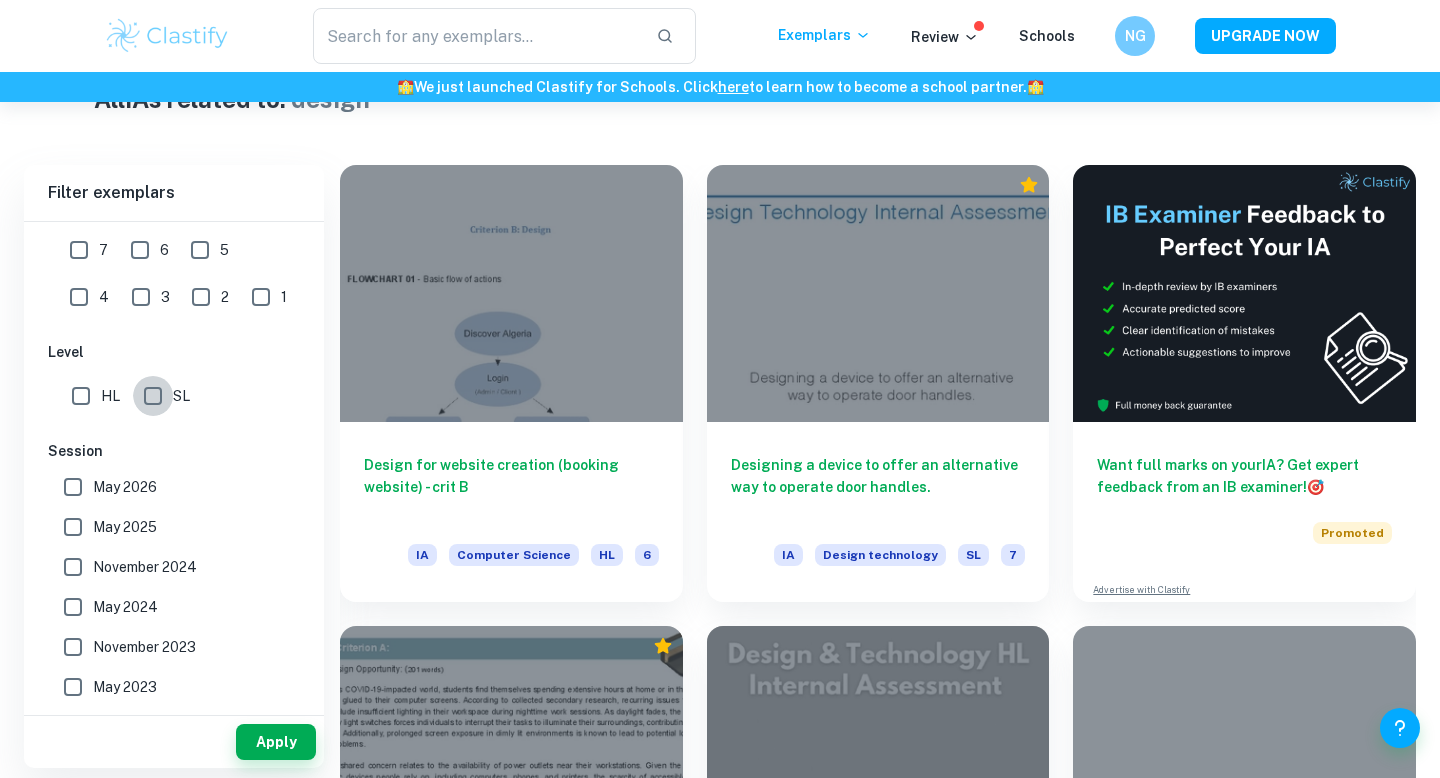click on "SL" at bounding box center (153, 396) 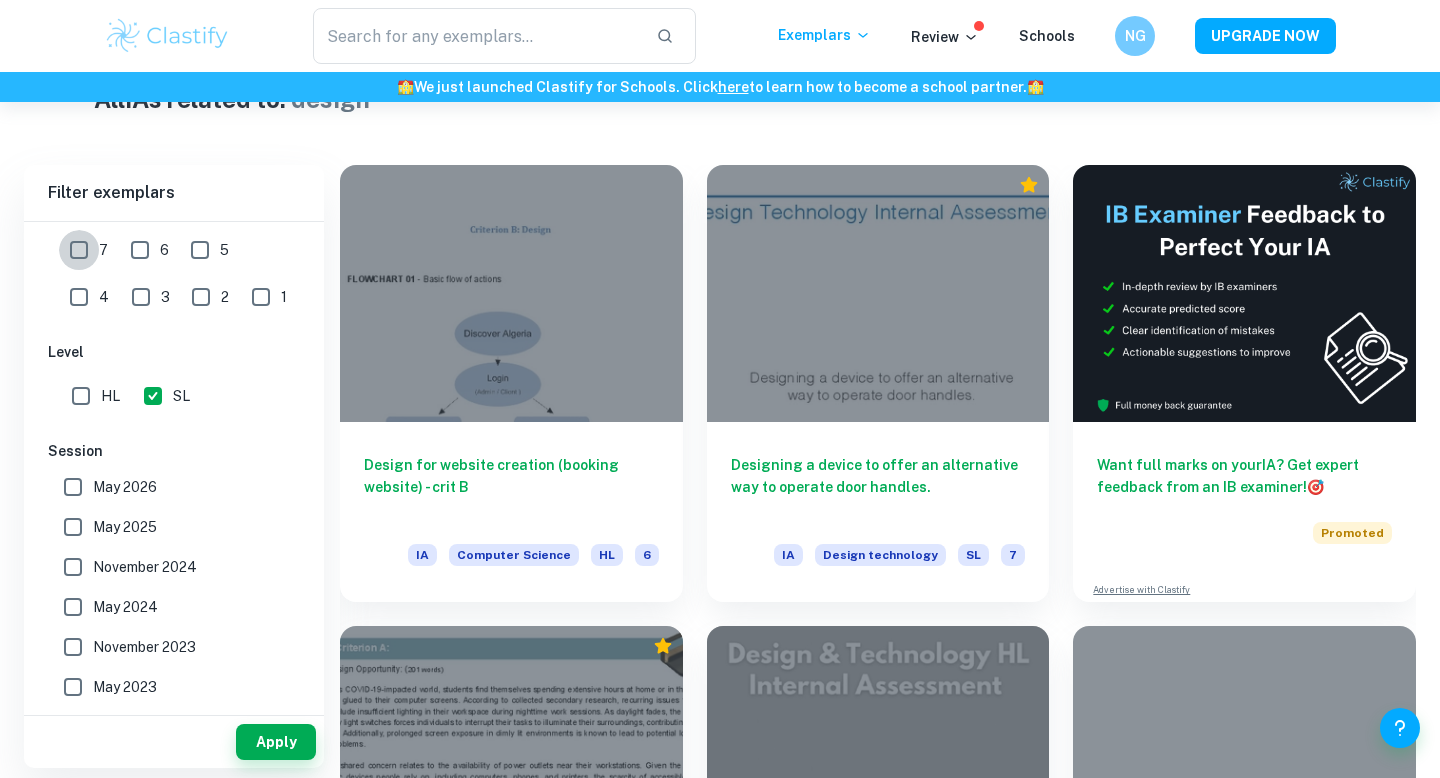 click on "7" at bounding box center [79, 250] 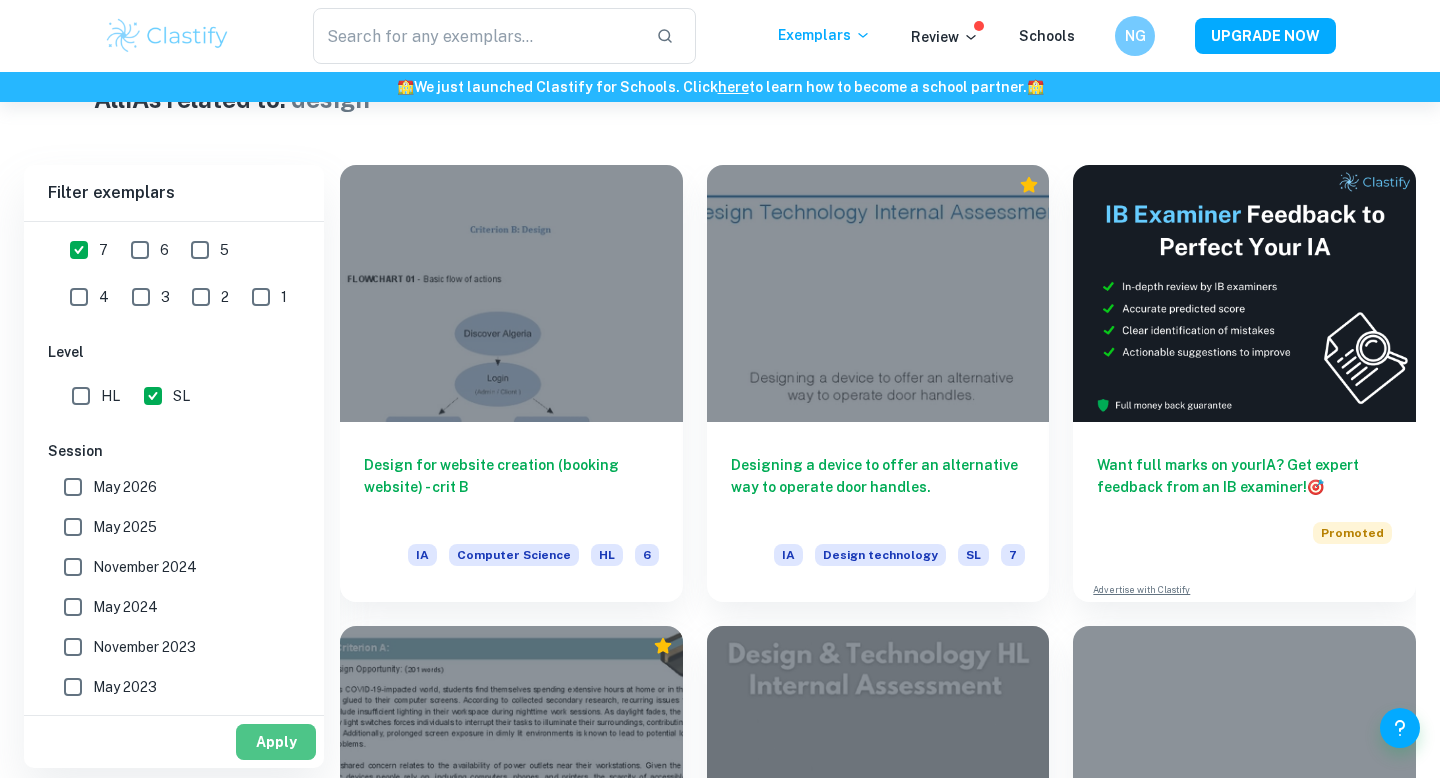 click on "Apply" at bounding box center (276, 742) 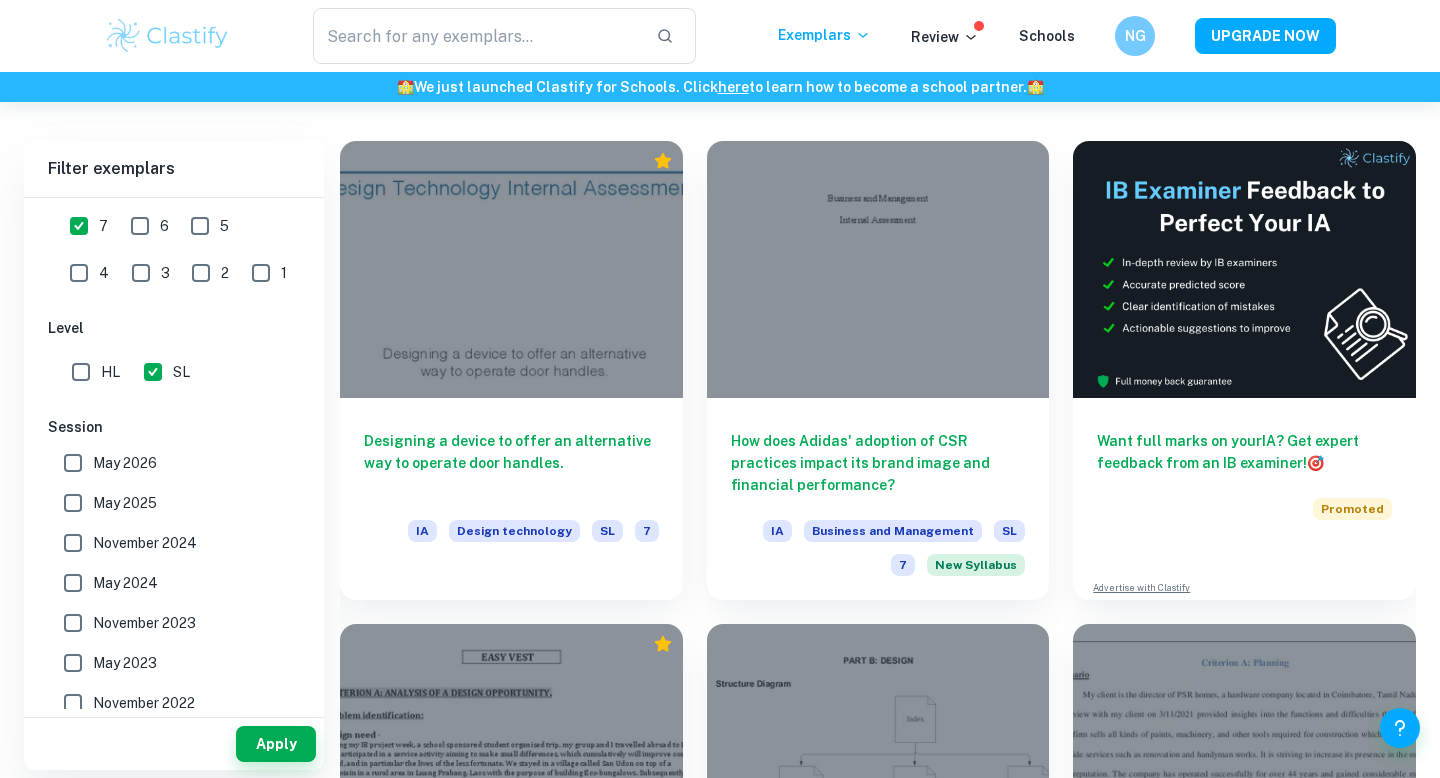scroll, scrollTop: 537, scrollLeft: 0, axis: vertical 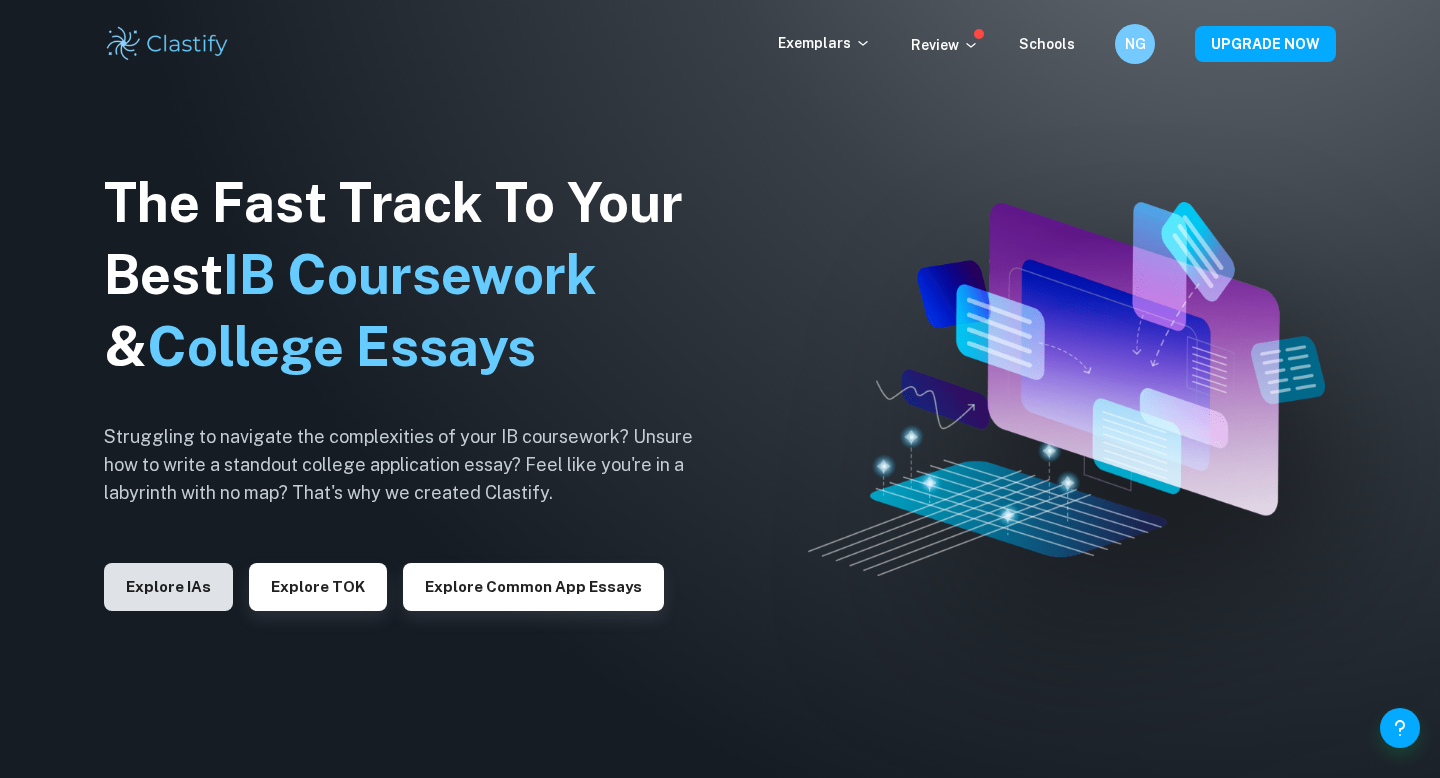 click on "Explore IAs" at bounding box center [168, 587] 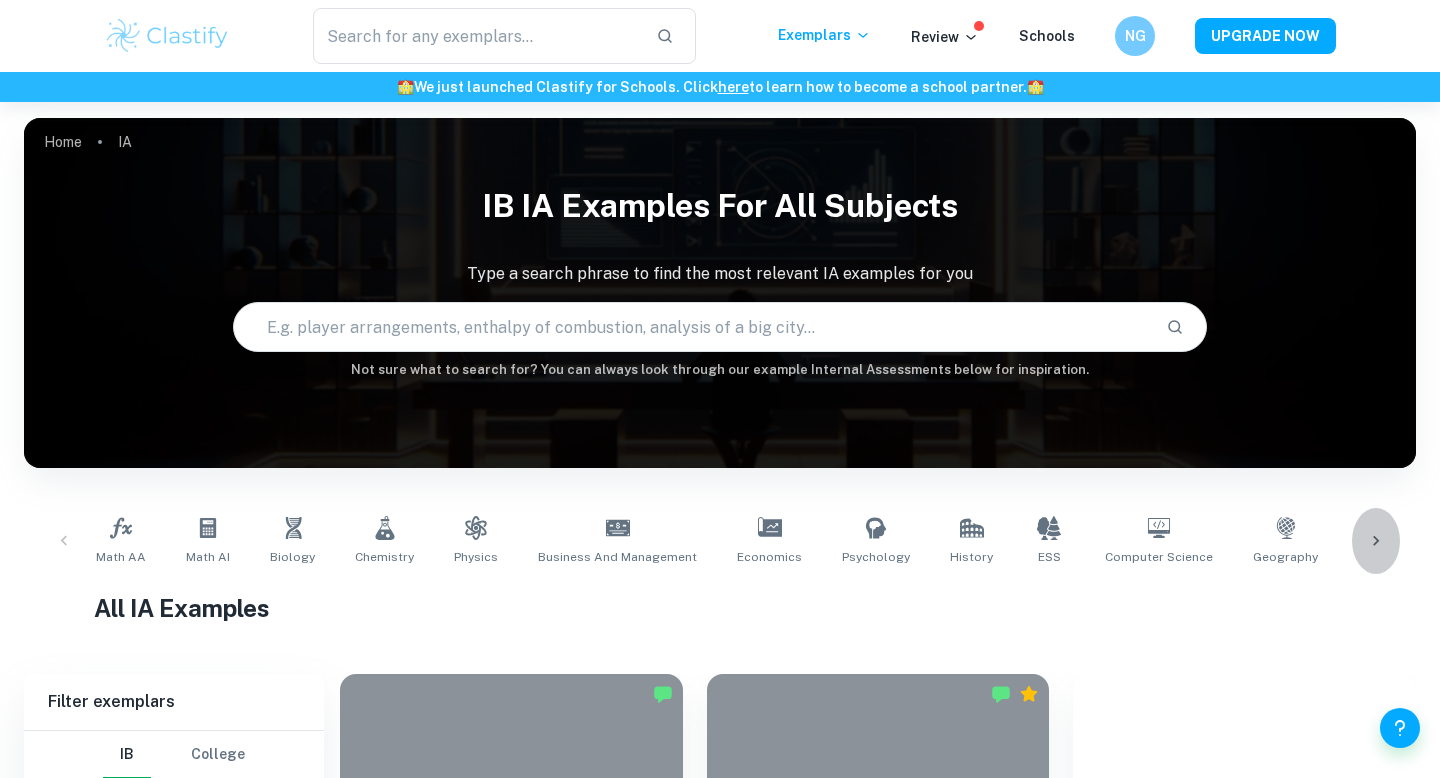click at bounding box center [1376, 541] 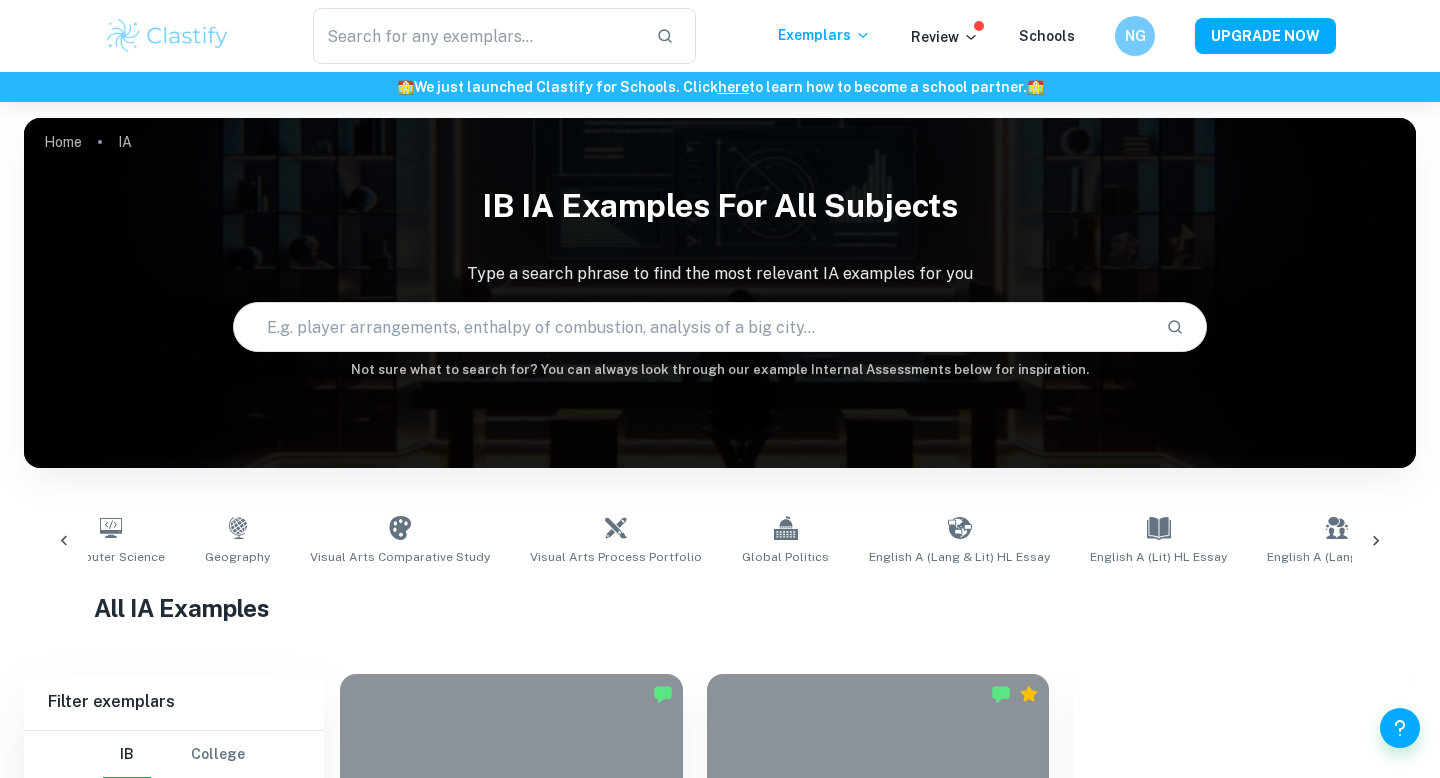 scroll, scrollTop: 0, scrollLeft: 1124, axis: horizontal 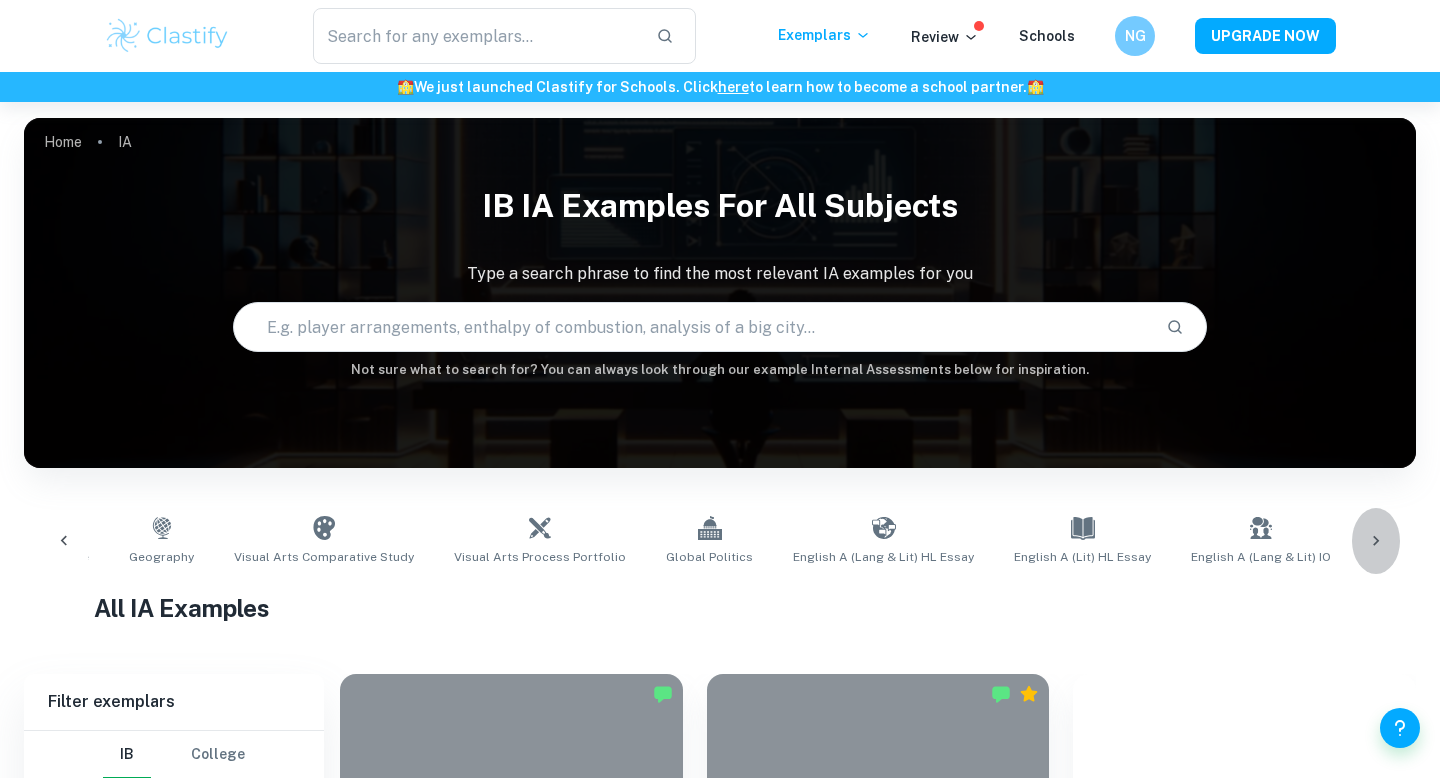 click 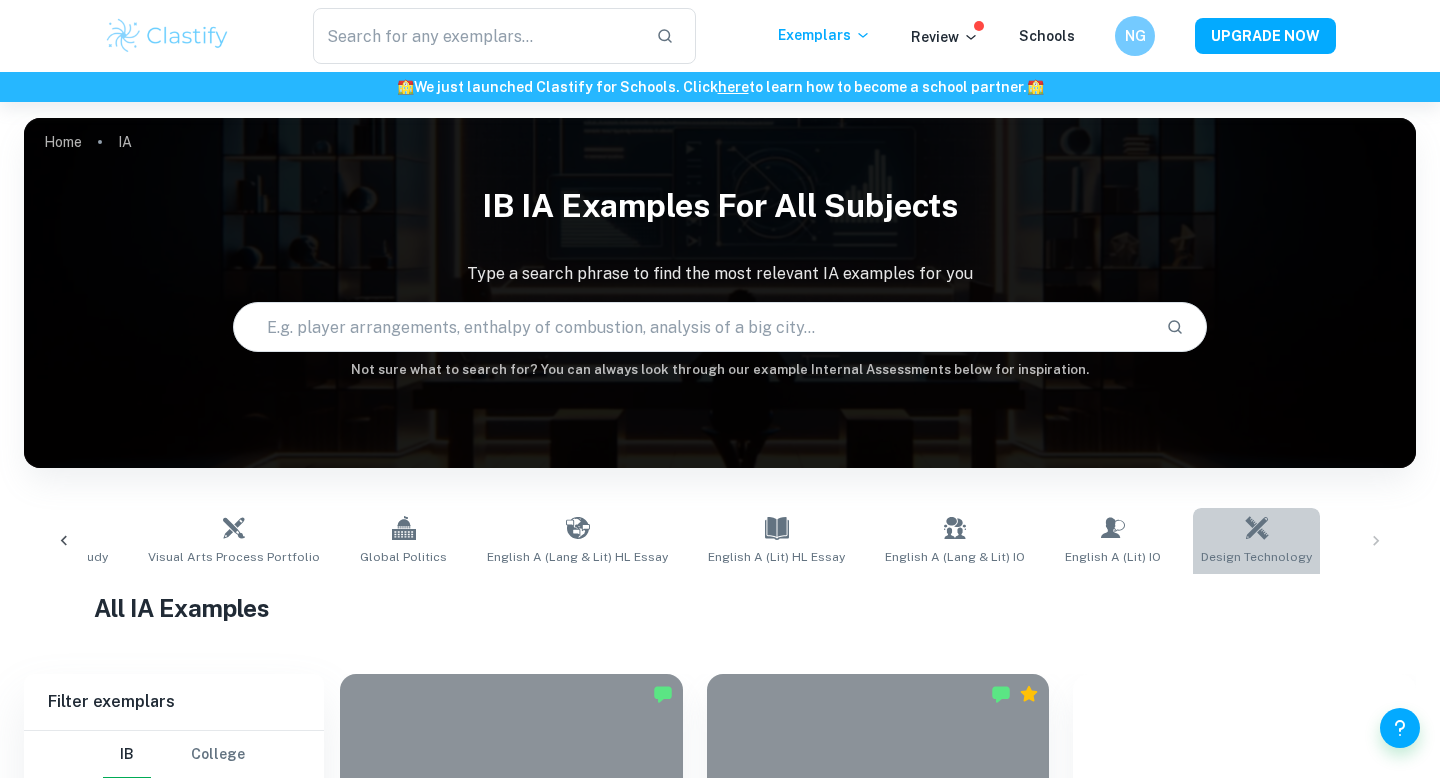 click on "Design Technology" at bounding box center [1256, 541] 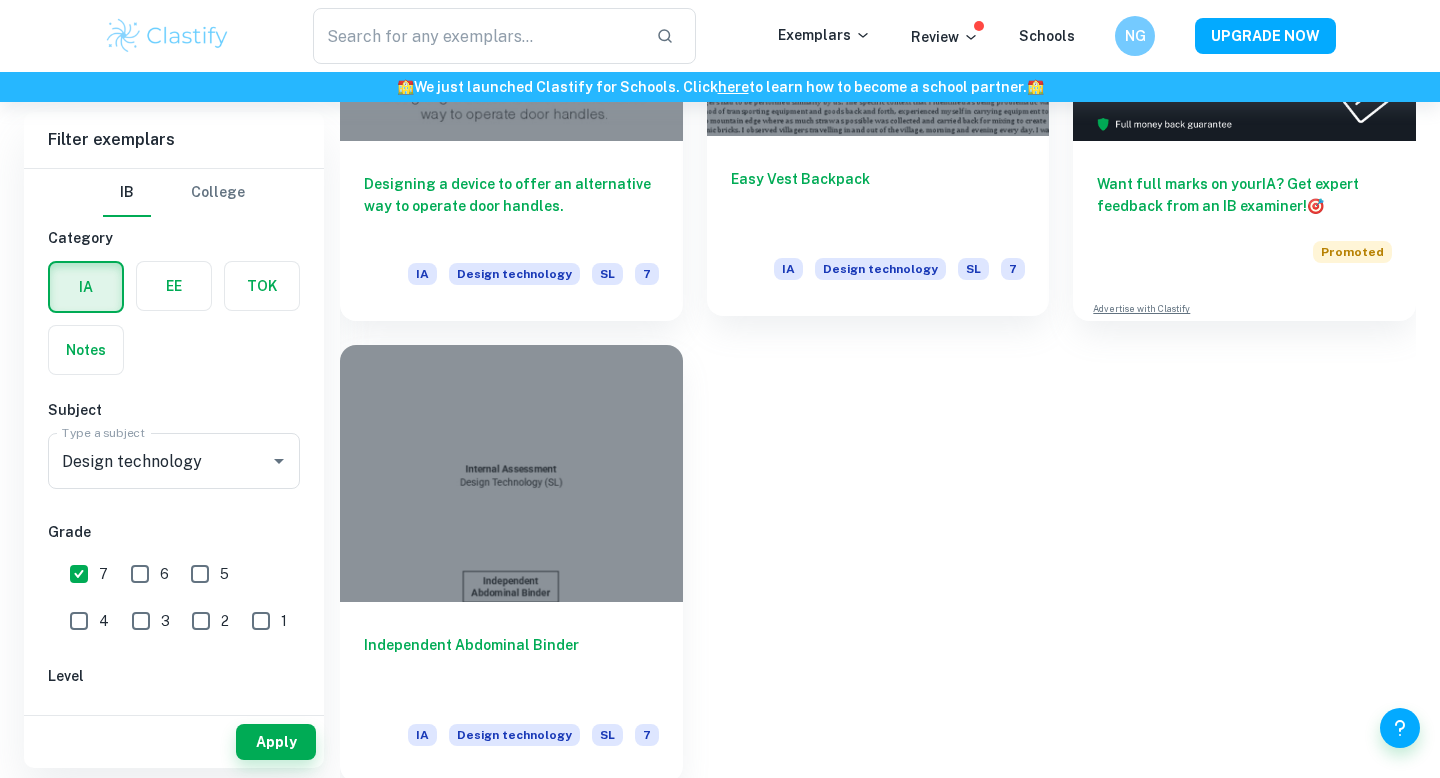 scroll, scrollTop: 691, scrollLeft: 0, axis: vertical 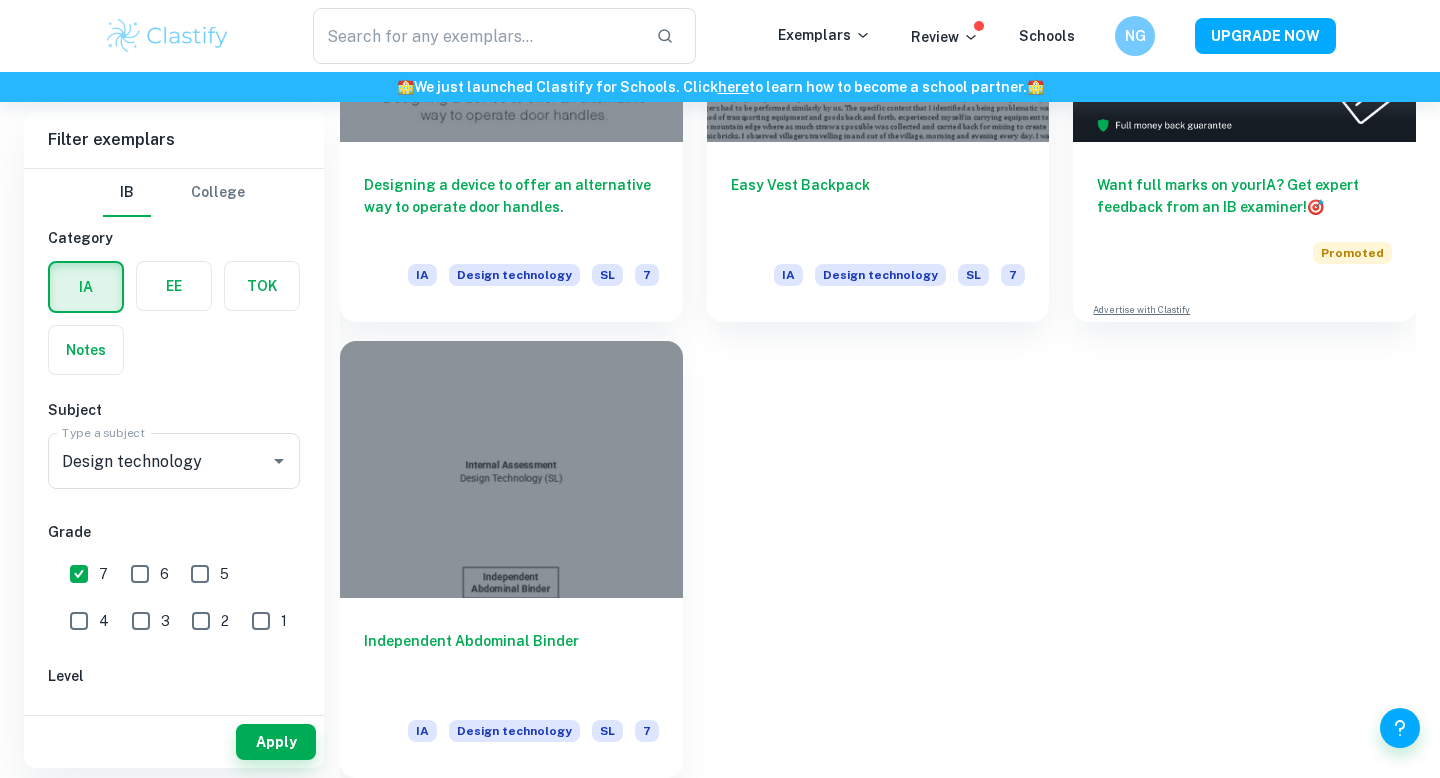 click at bounding box center [511, 469] 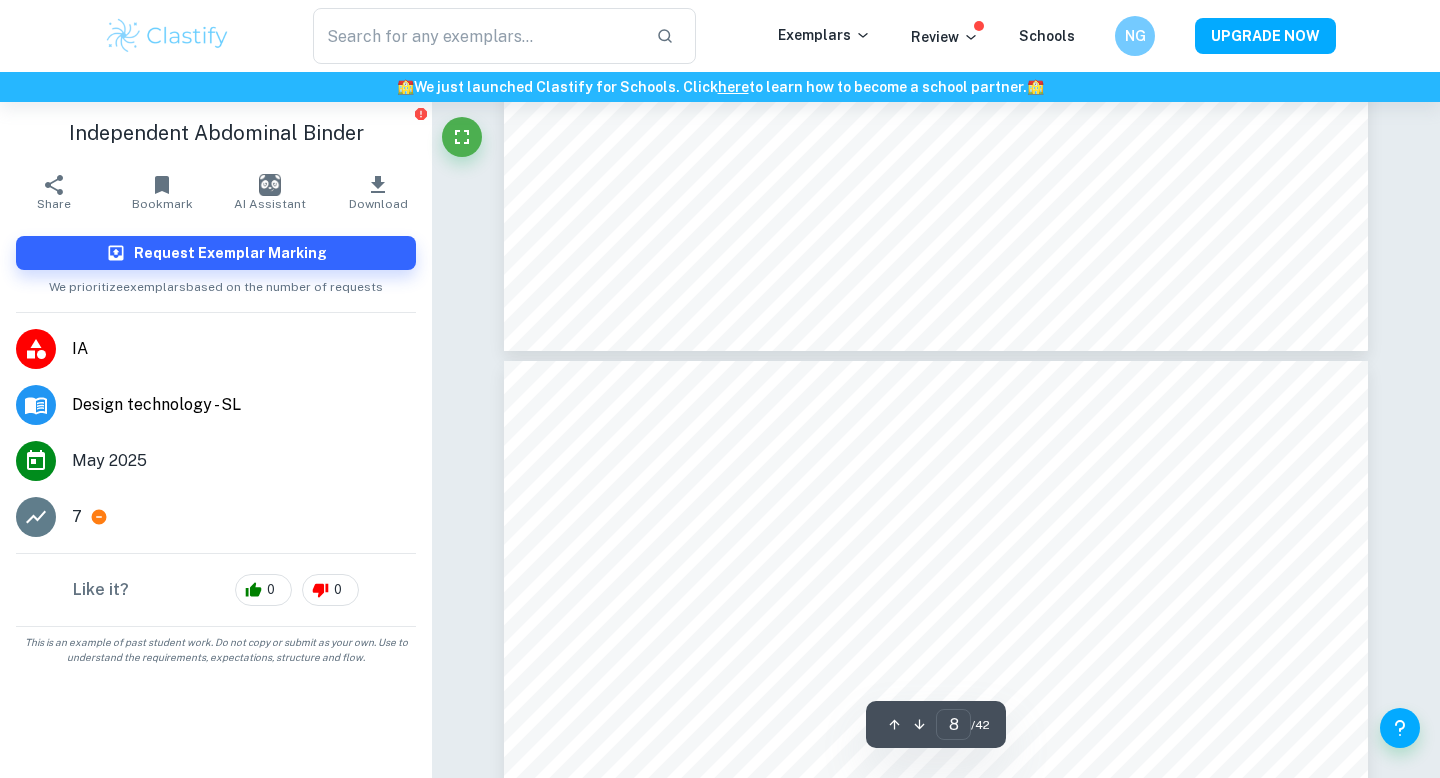 type on "7" 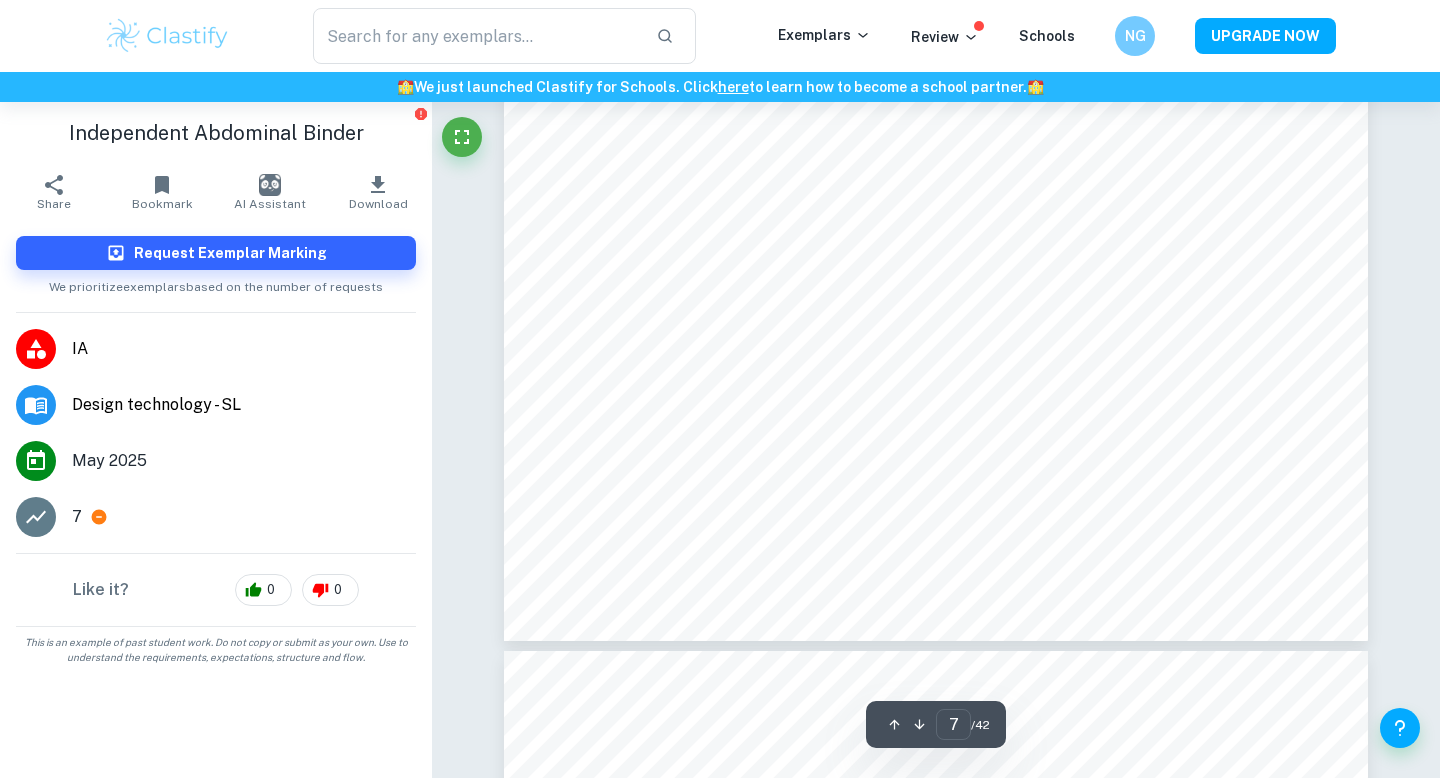 scroll, scrollTop: 7641, scrollLeft: 0, axis: vertical 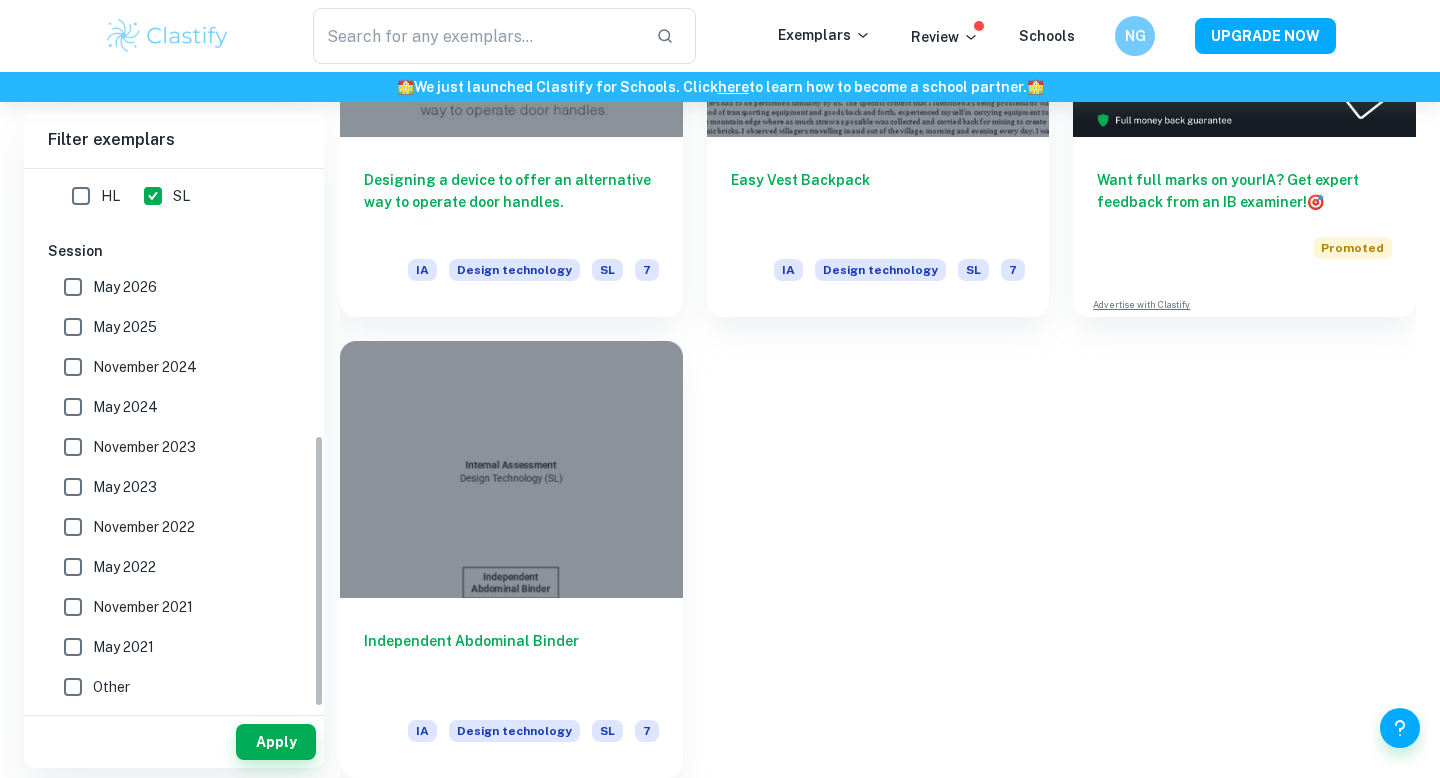 click on "SL" at bounding box center [153, 196] 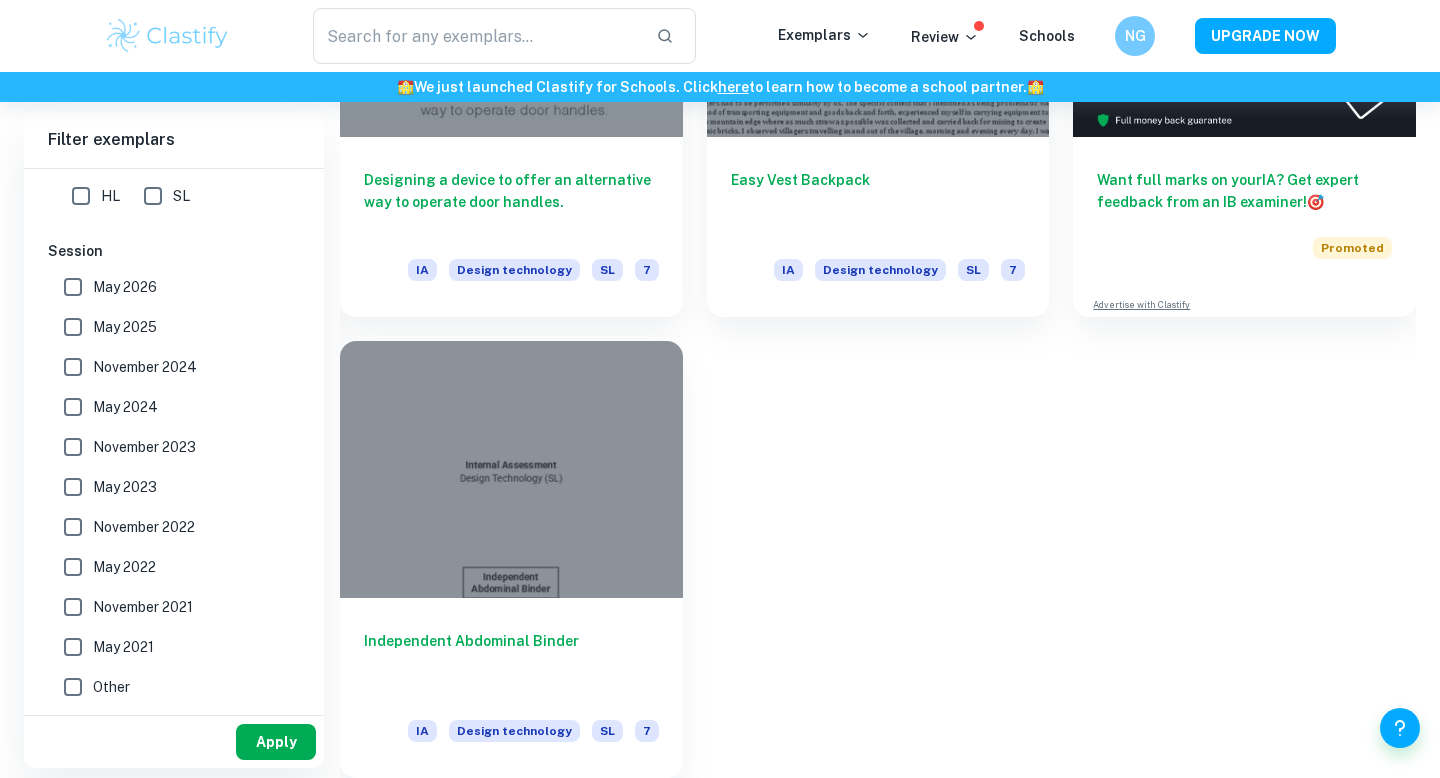 click on "Apply" at bounding box center [276, 742] 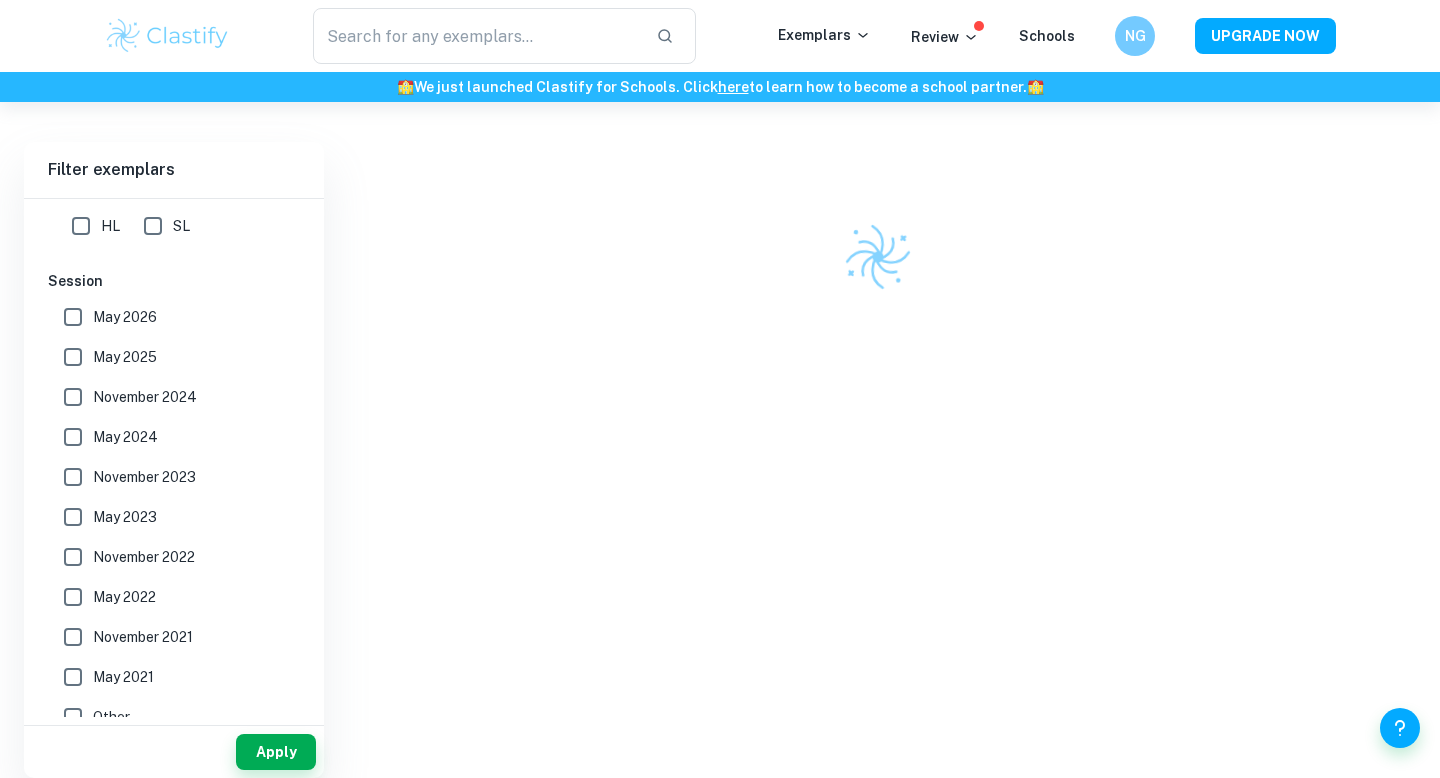 scroll, scrollTop: 696, scrollLeft: 0, axis: vertical 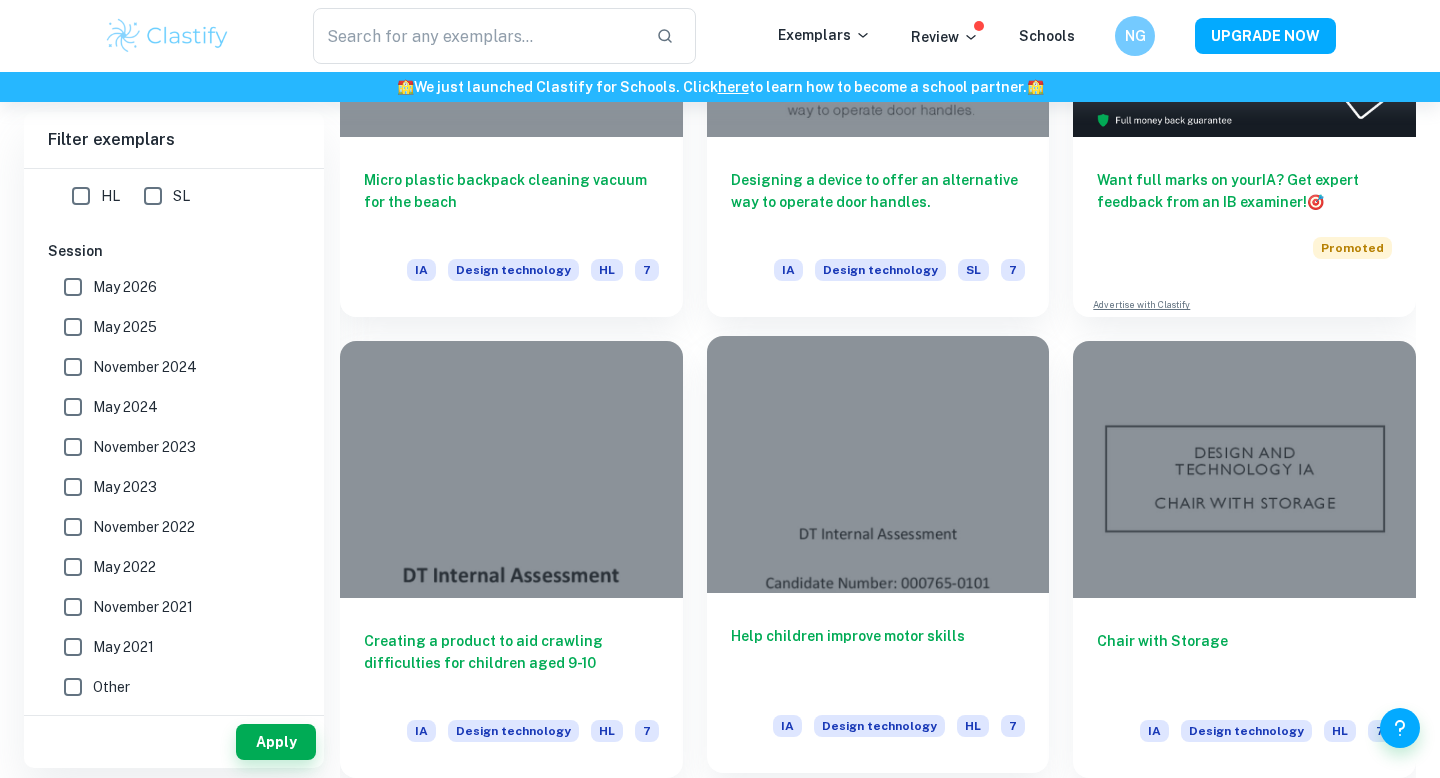 click at bounding box center [878, 464] 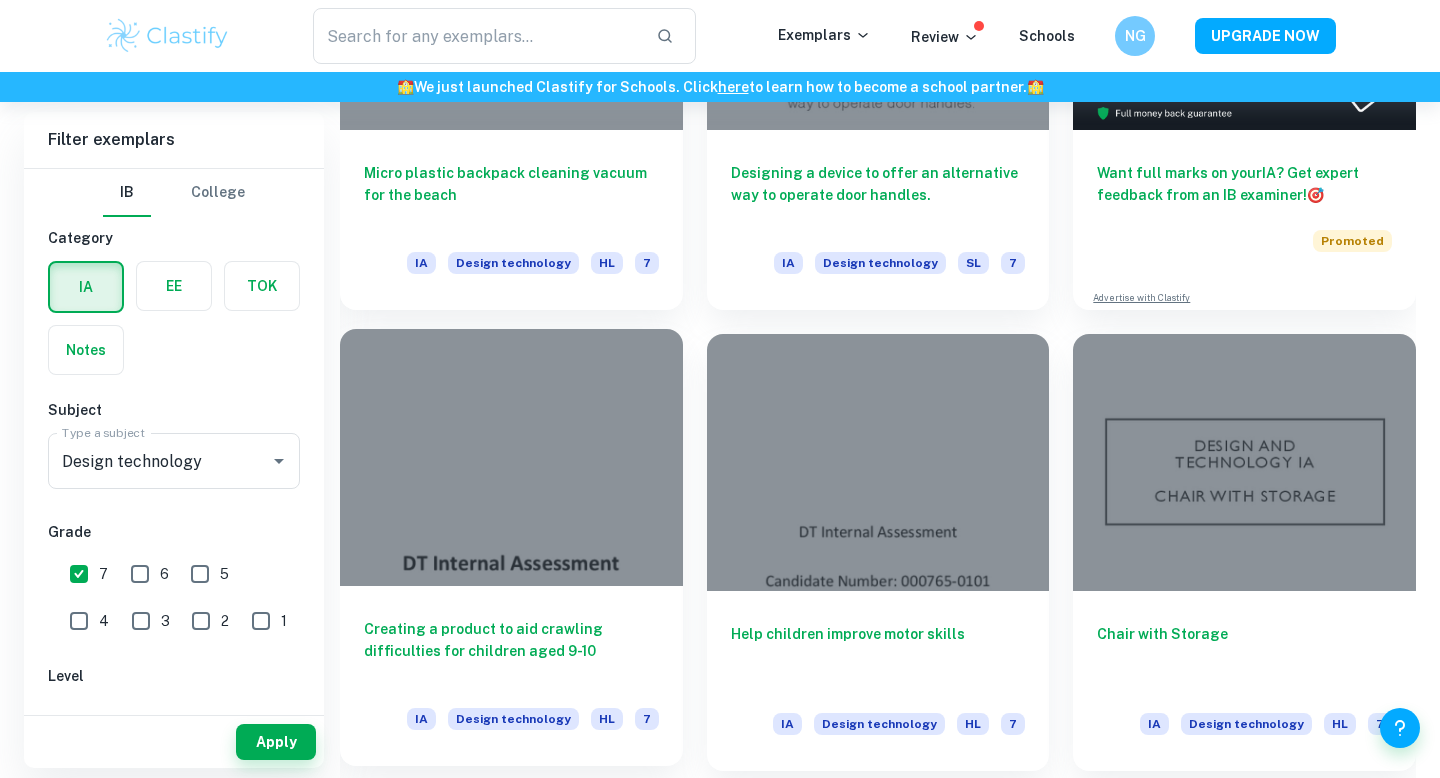 scroll, scrollTop: 704, scrollLeft: 0, axis: vertical 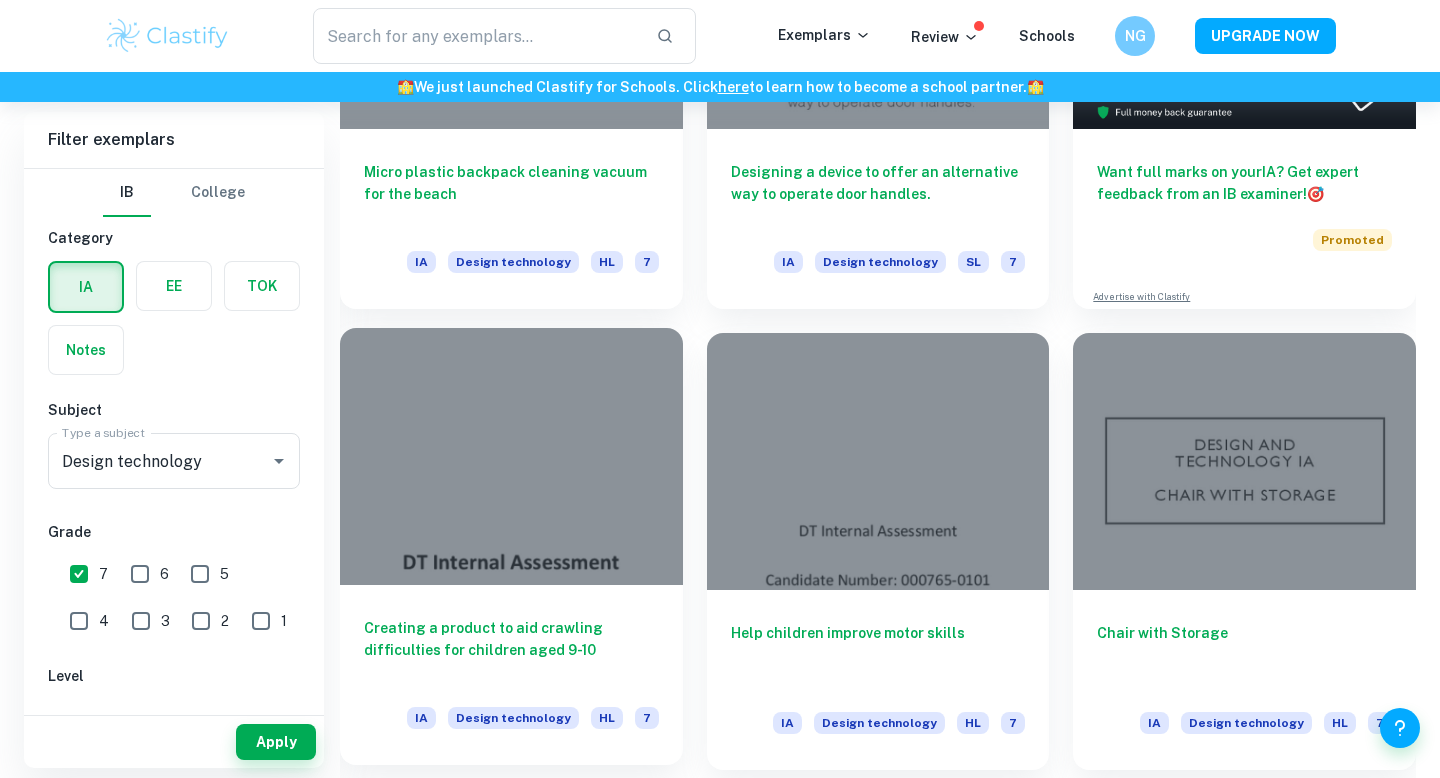click at bounding box center [511, 456] 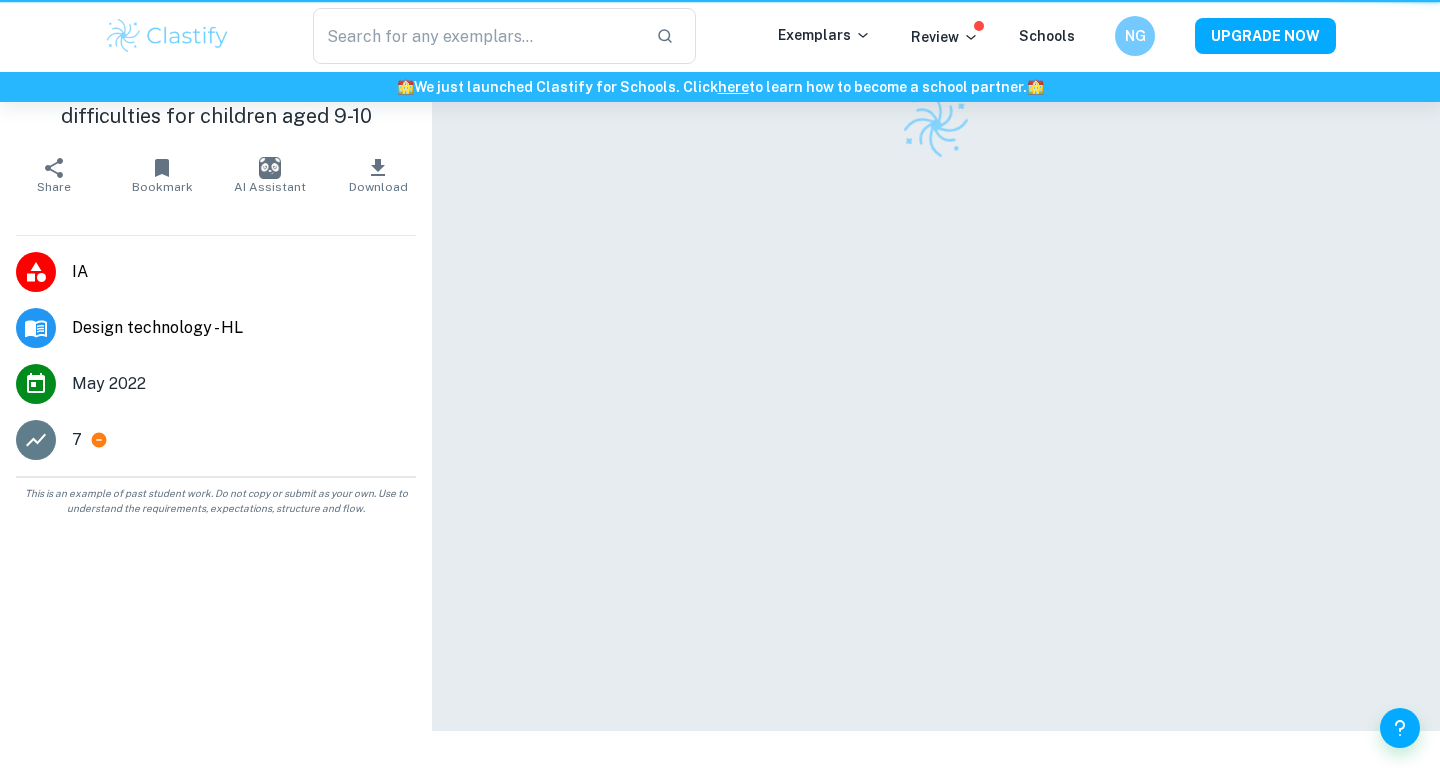 scroll, scrollTop: 0, scrollLeft: 0, axis: both 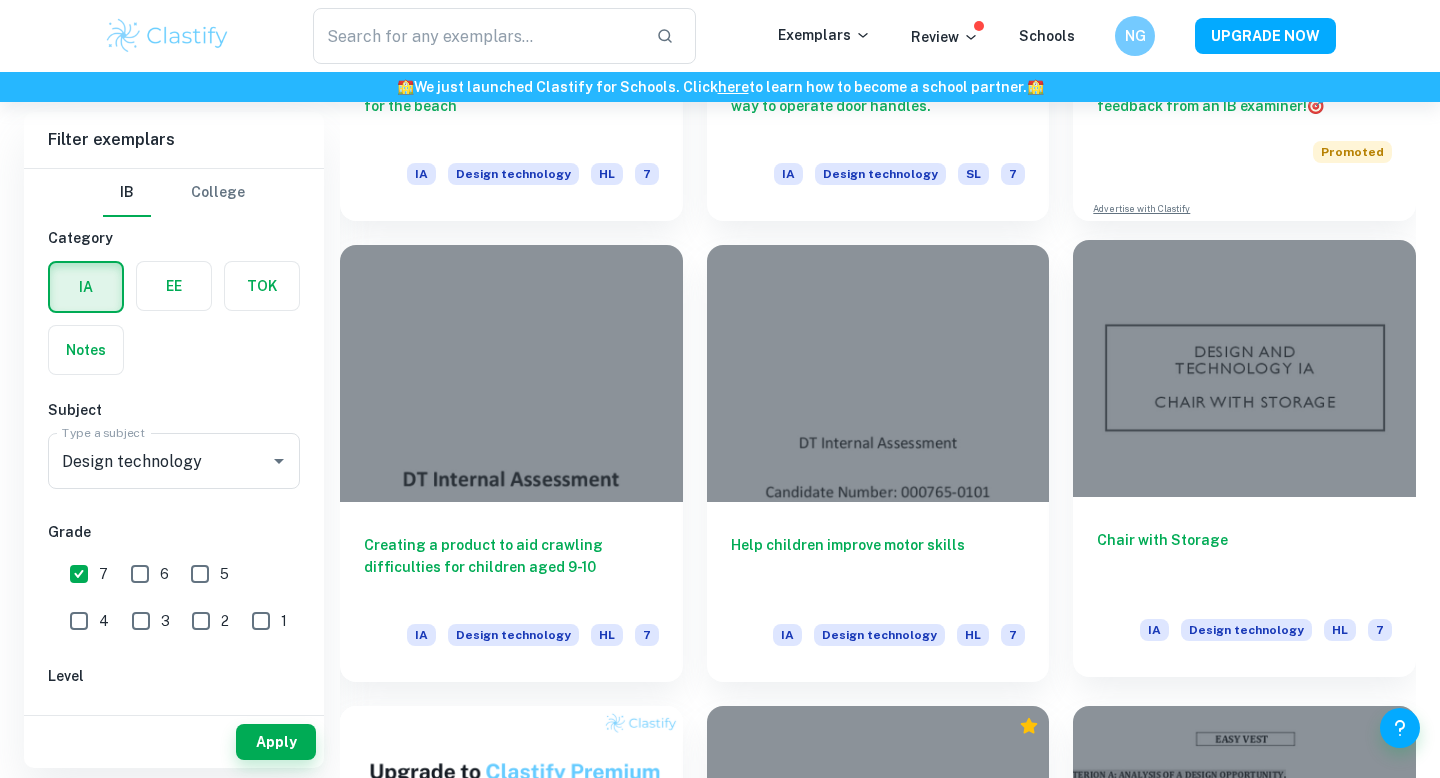 click at bounding box center [1244, 368] 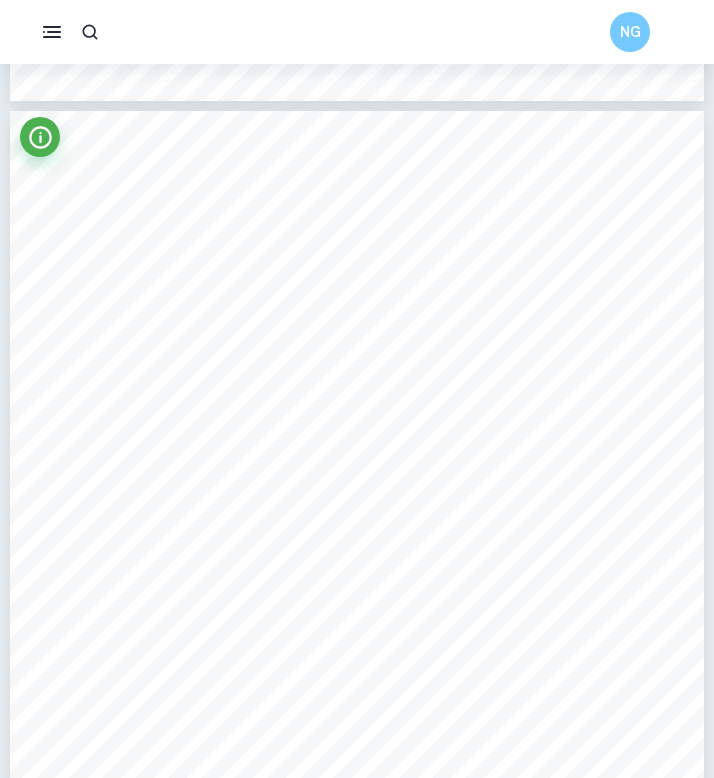 scroll, scrollTop: 6146, scrollLeft: 0, axis: vertical 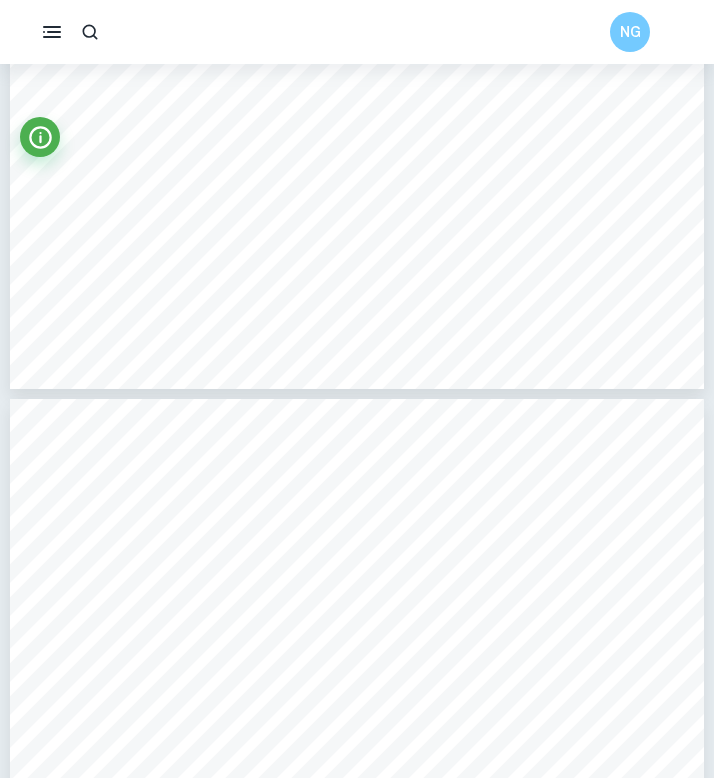 type on "7" 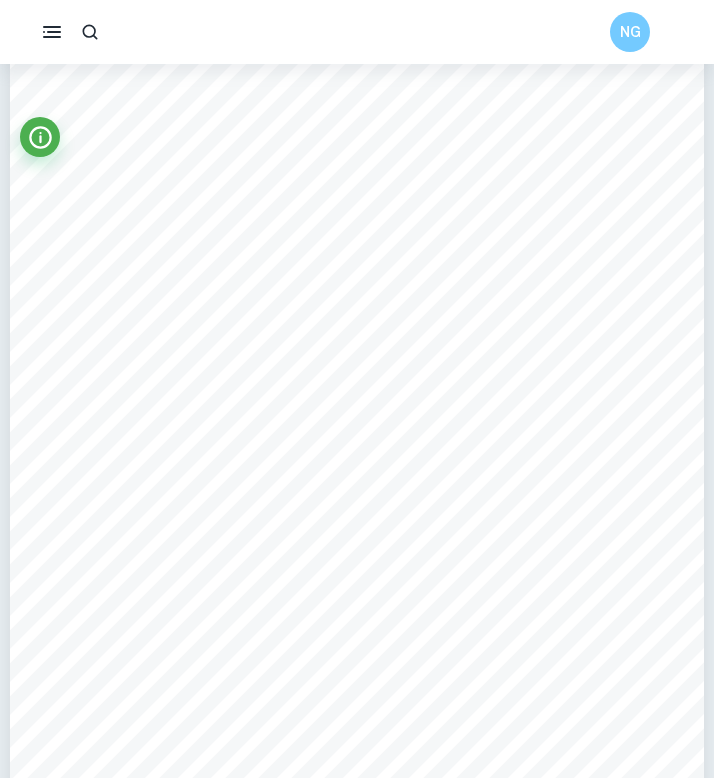 scroll, scrollTop: 6455, scrollLeft: 0, axis: vertical 